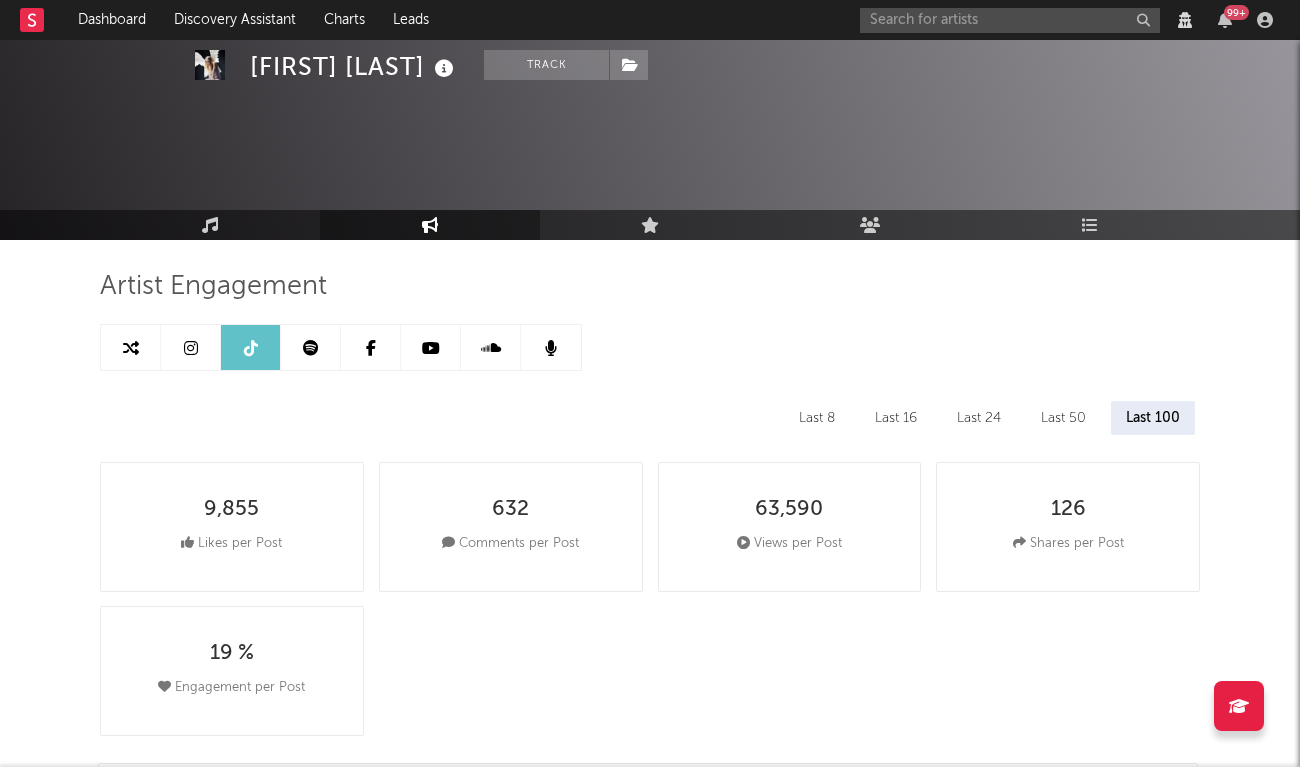 select on "6m" 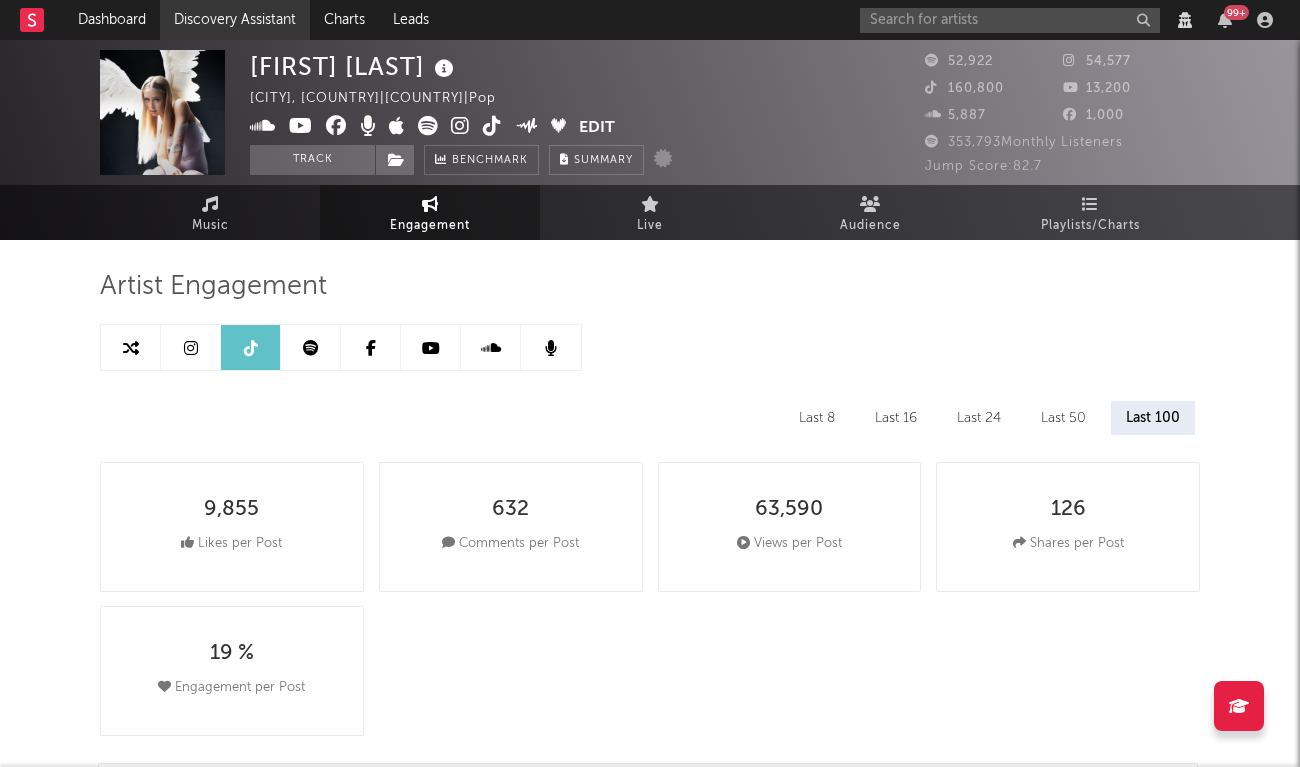 click on "Discovery Assistant" at bounding box center [235, 20] 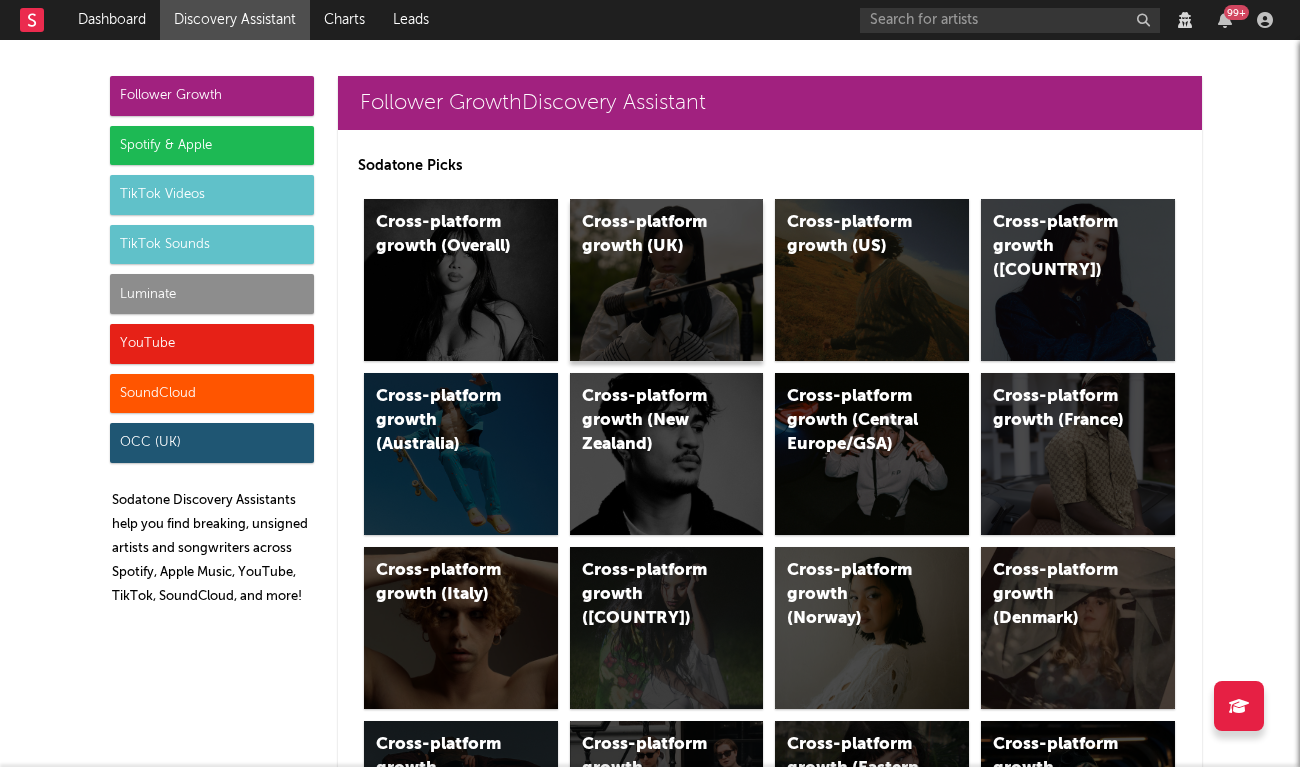 click on "Cross-platform growth (UK)" at bounding box center (650, 235) 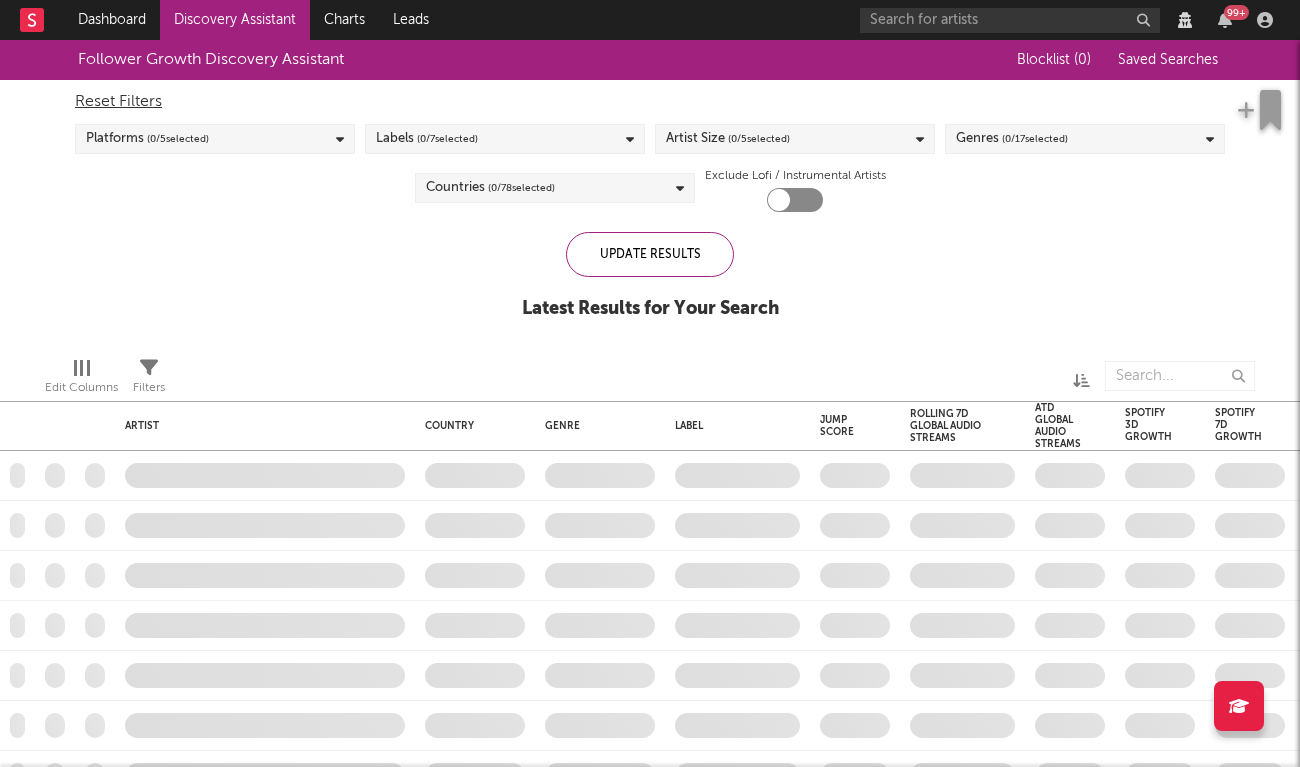 checkbox on "true" 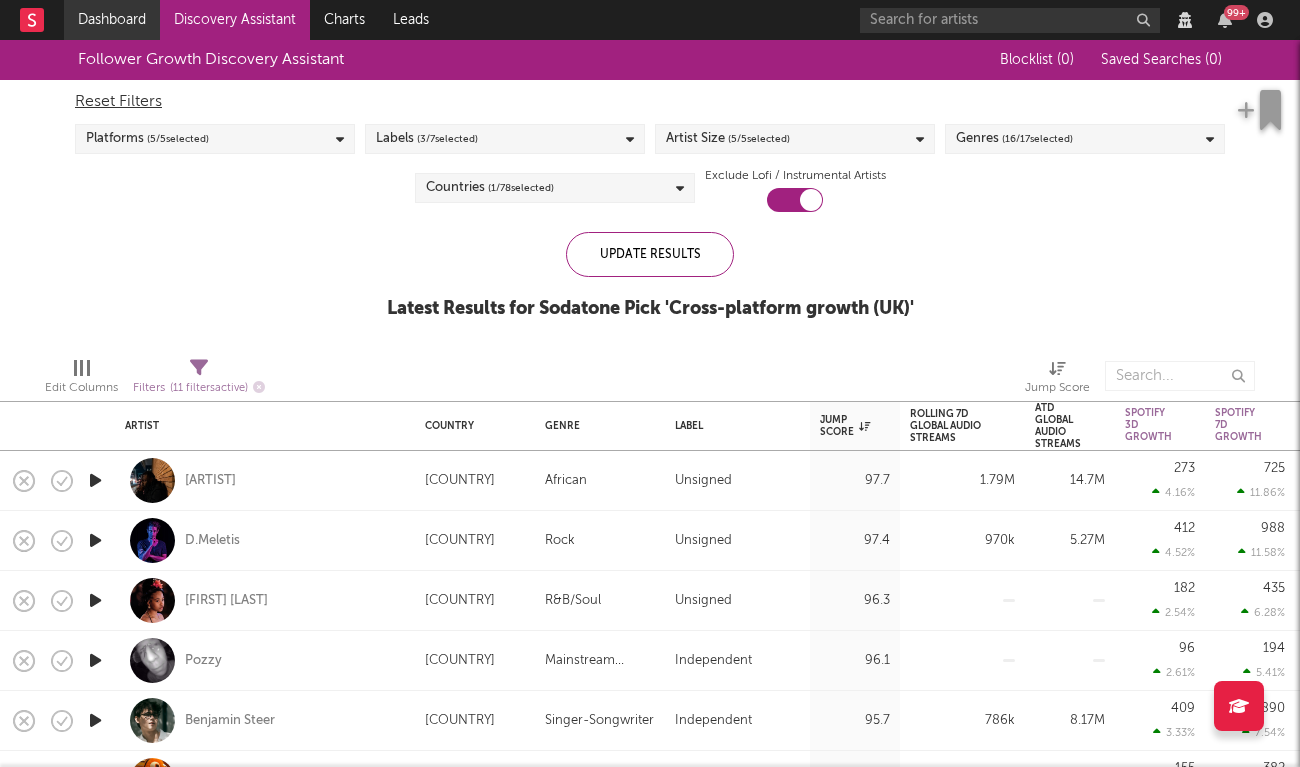click on "Dashboard" at bounding box center [112, 20] 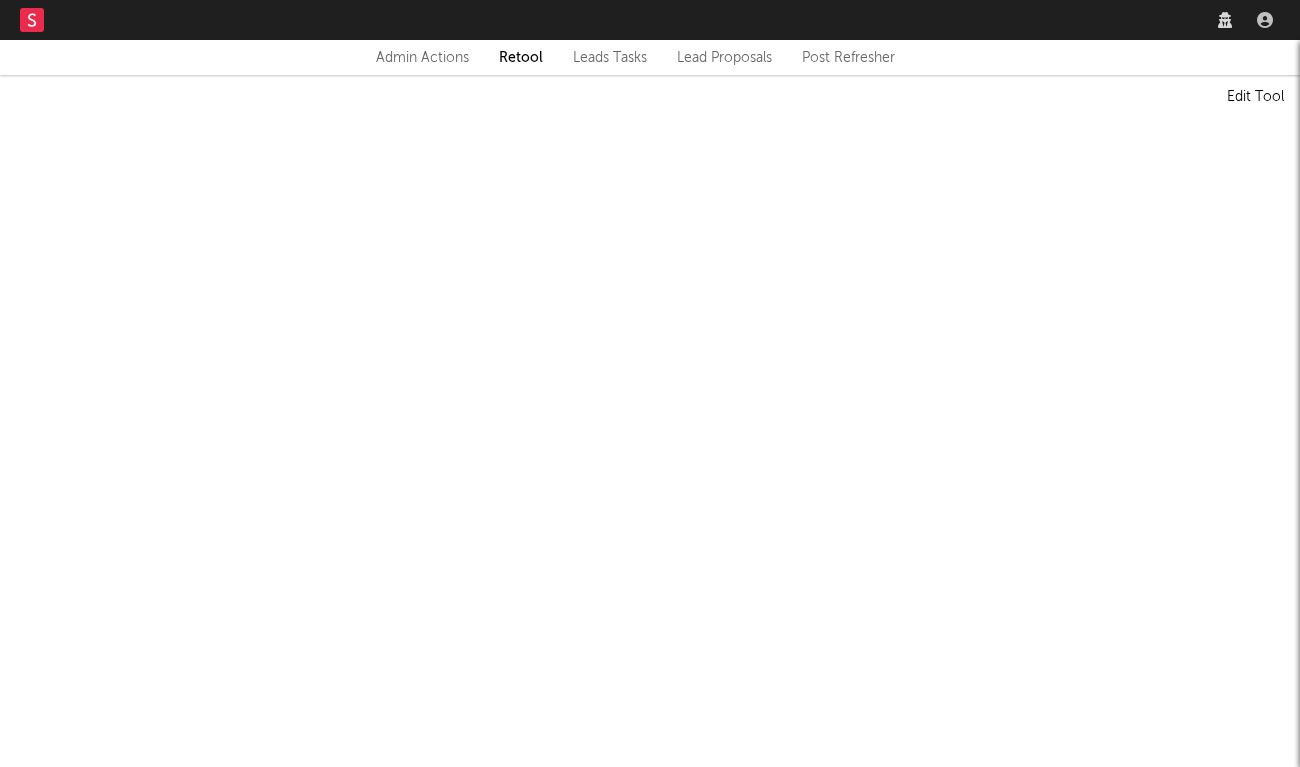 scroll, scrollTop: 0, scrollLeft: 0, axis: both 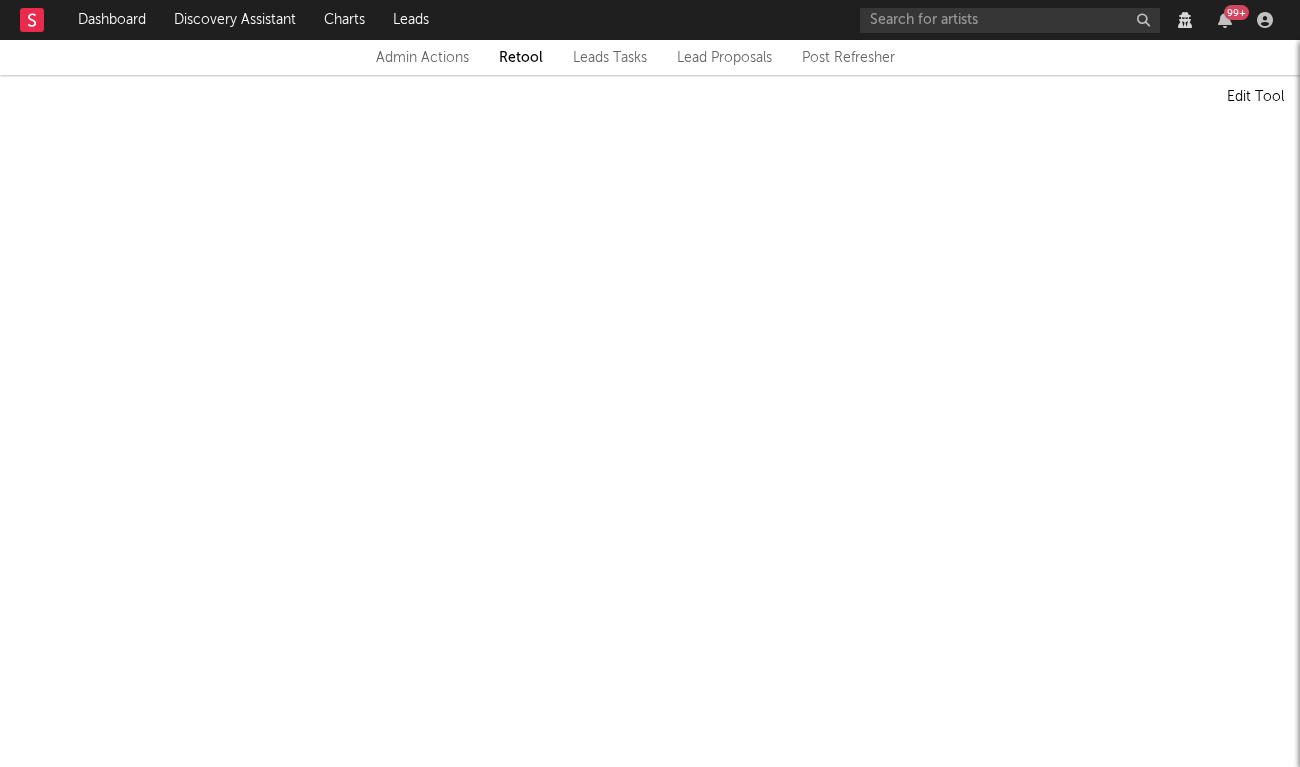 click on "Admin Actions" at bounding box center [422, 58] 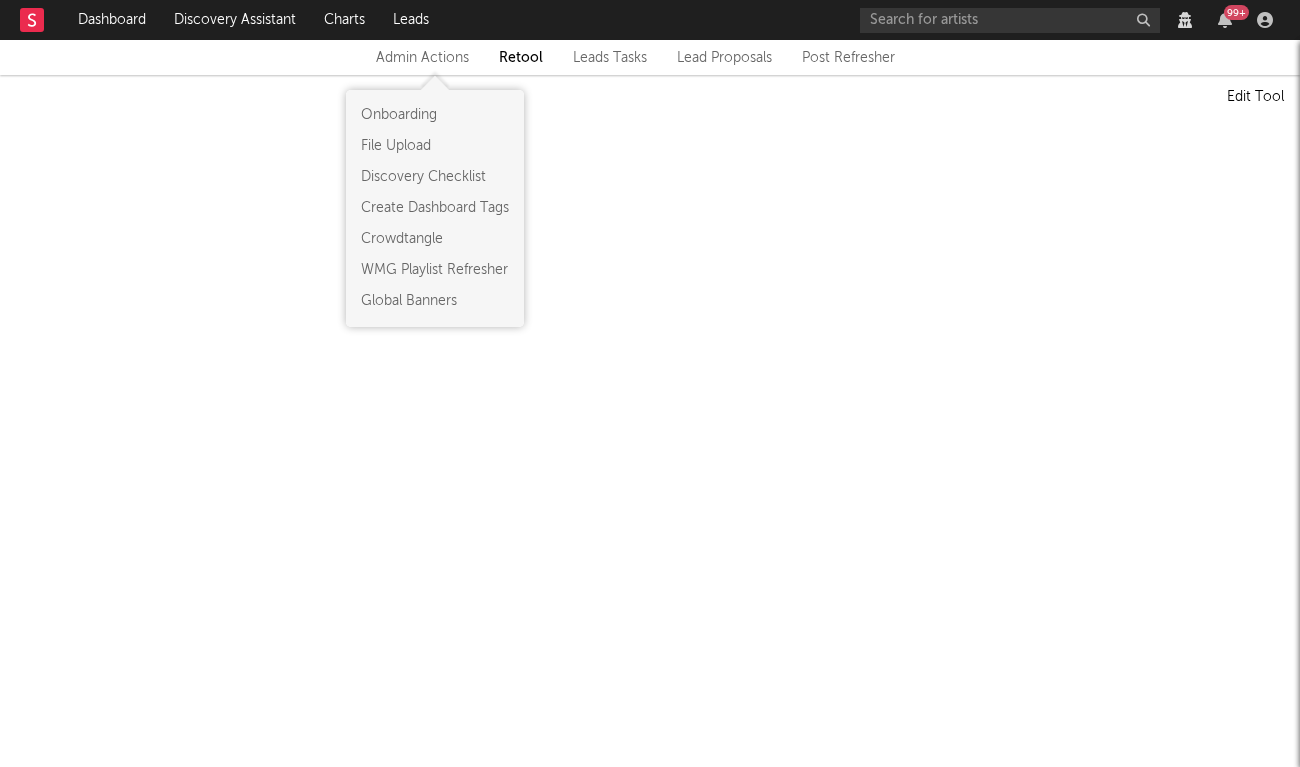 click on "Discovery Checklist" at bounding box center [435, 177] 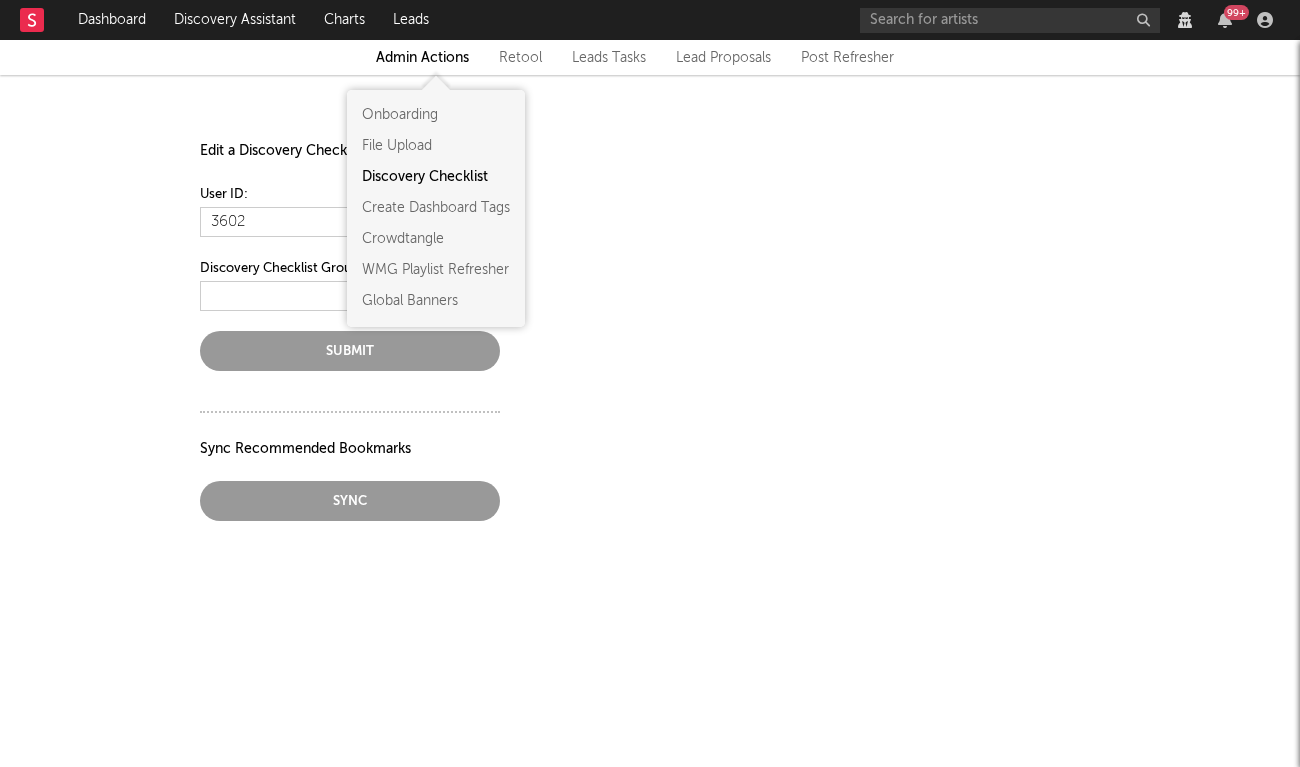 select on "47" 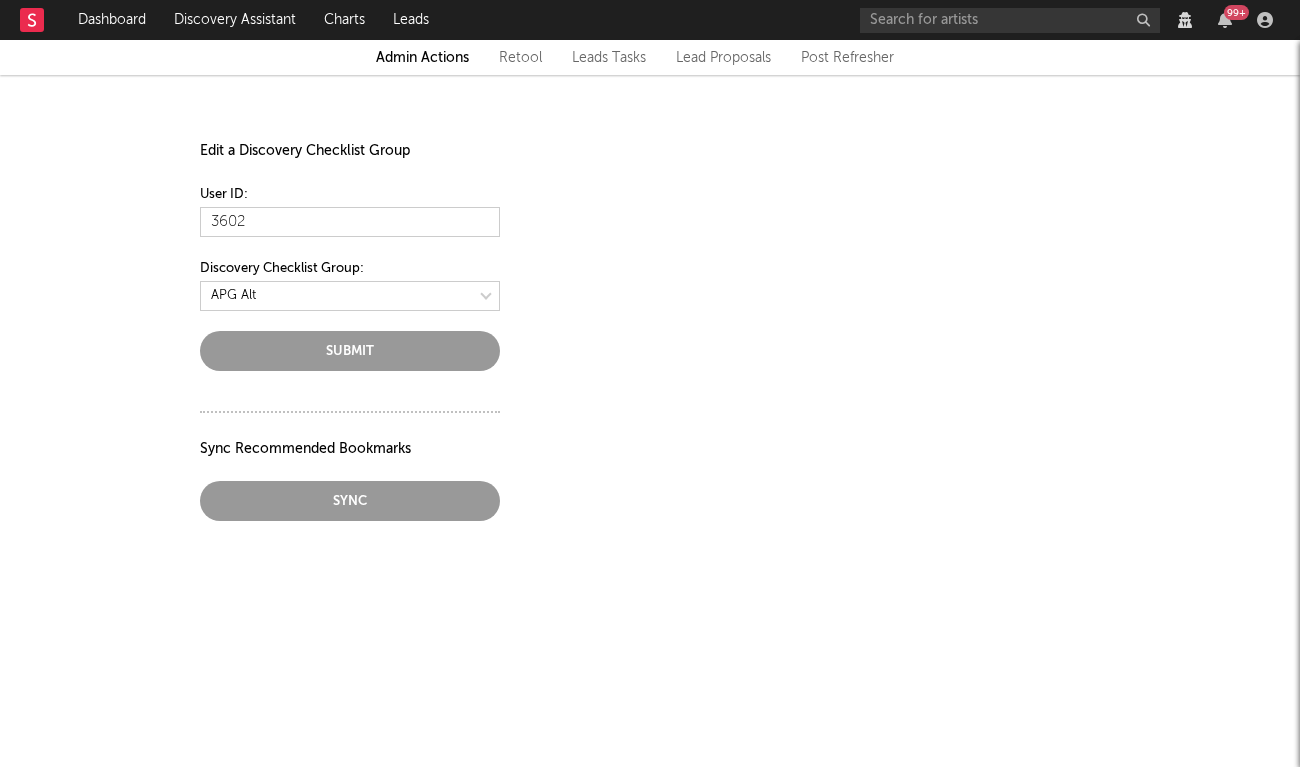 click on "Edit a Discovery Checklist Group" at bounding box center (650, 151) 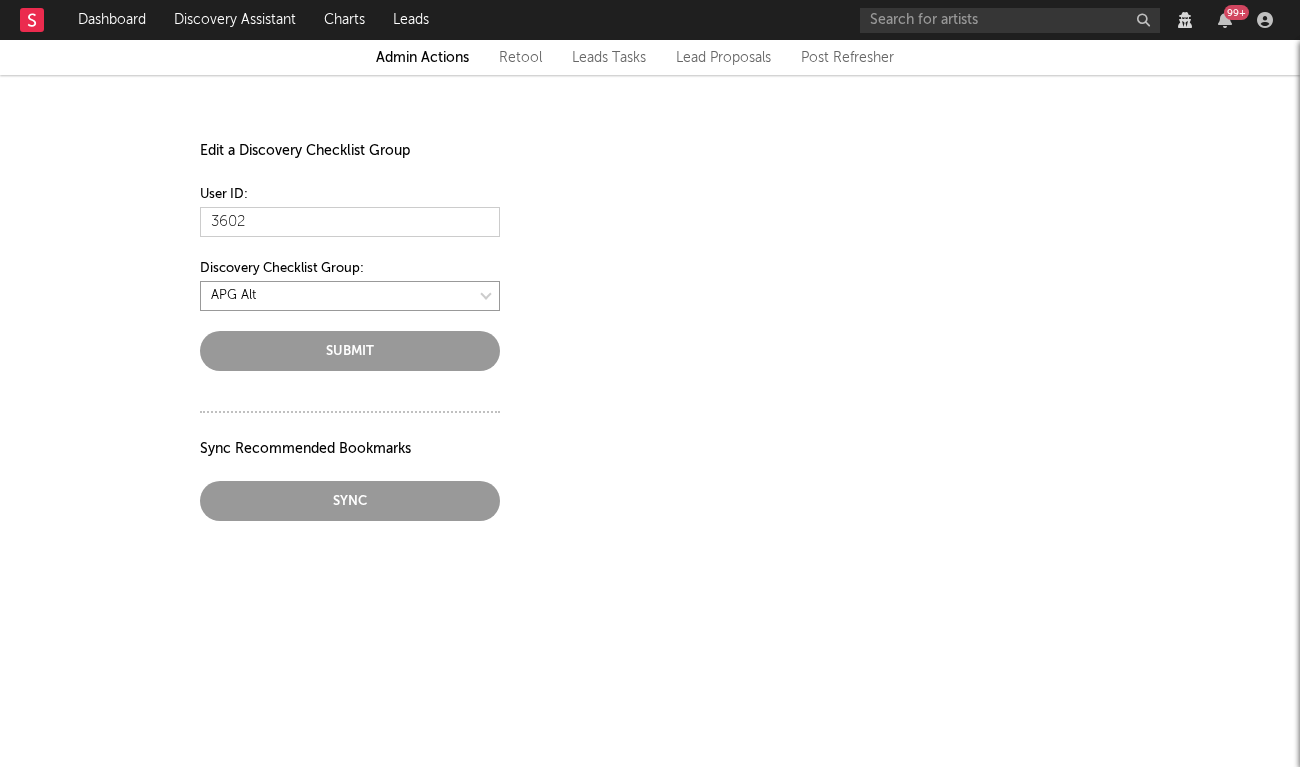 click at bounding box center [350, 296] 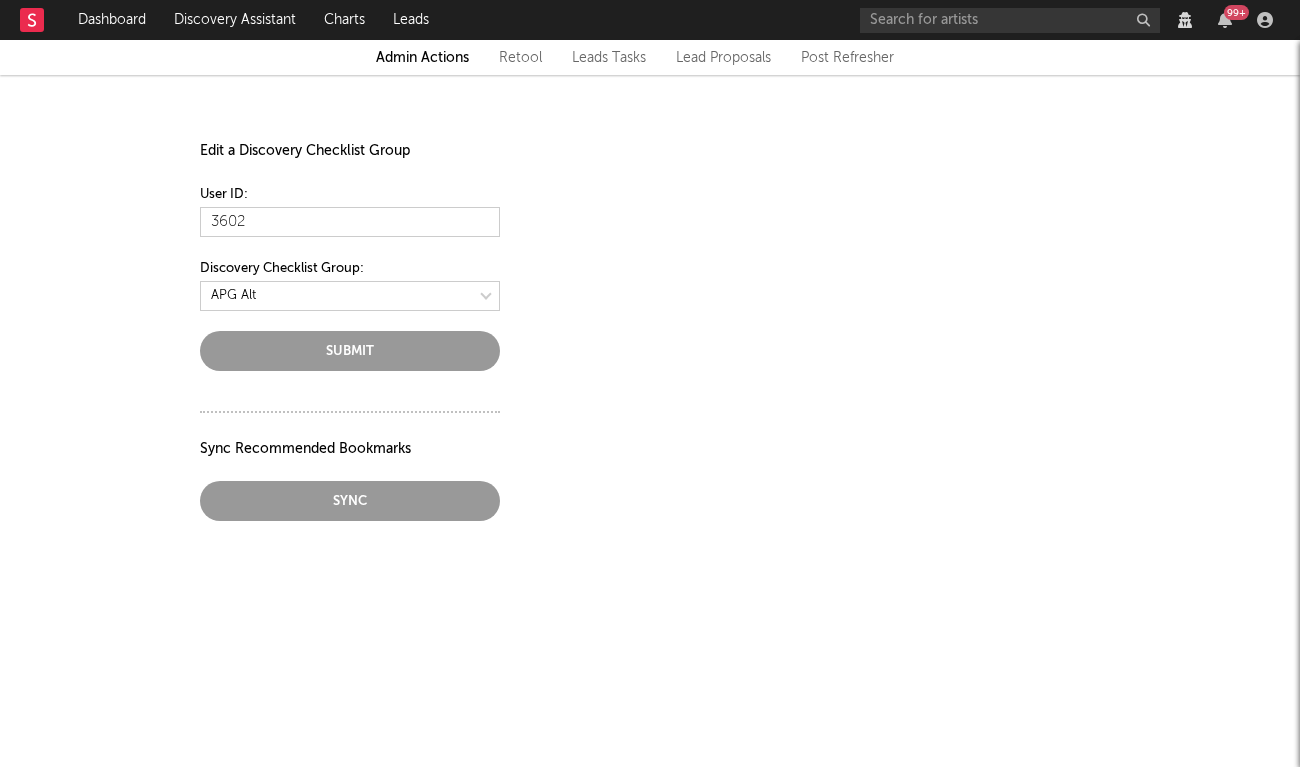 click on "Retool" at bounding box center (520, 58) 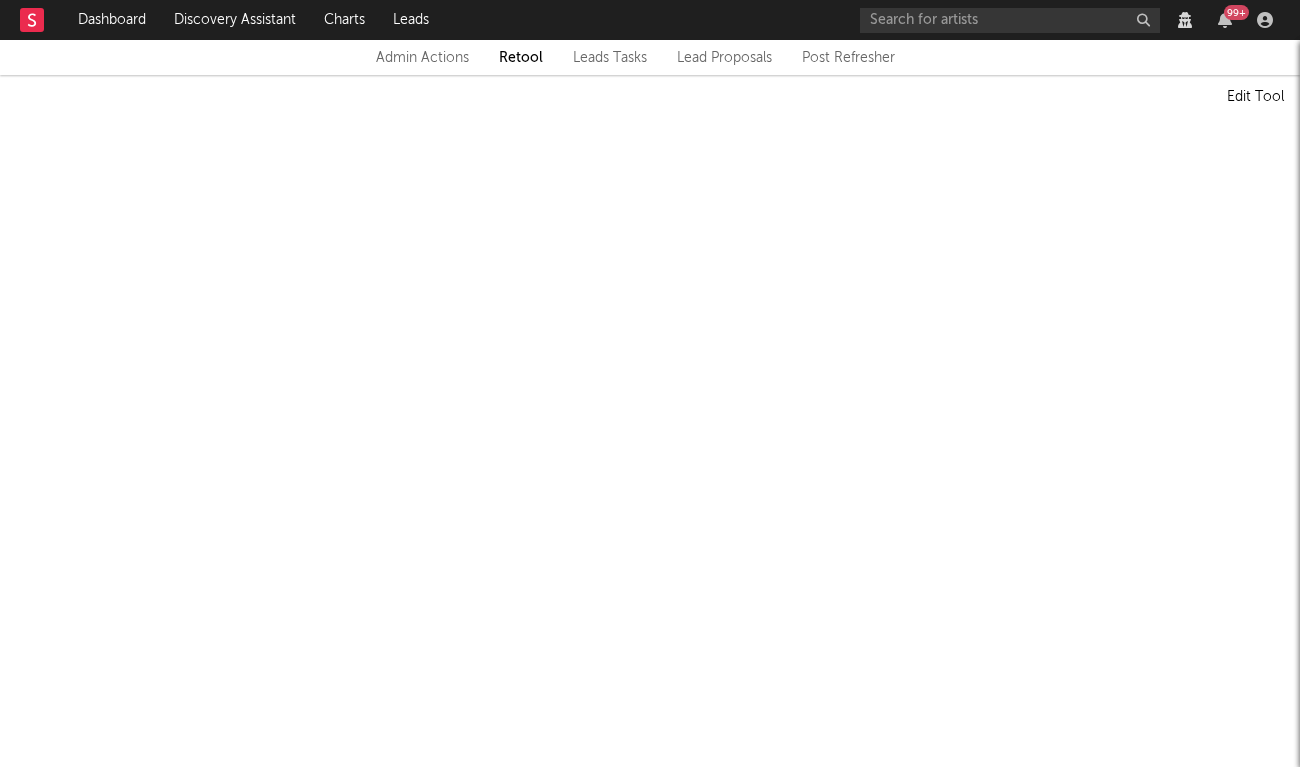 click on "Admin Actions" at bounding box center (422, 58) 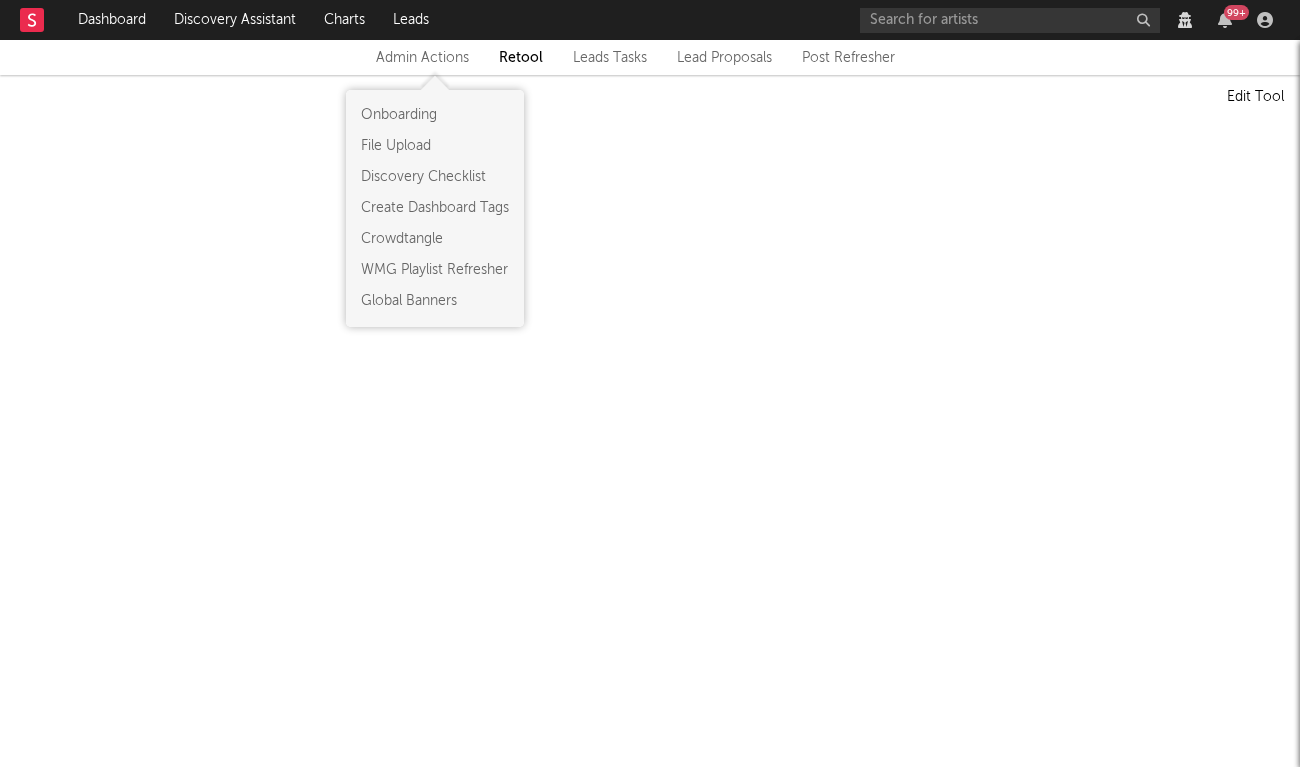 click on "Discovery Checklist" at bounding box center [435, 177] 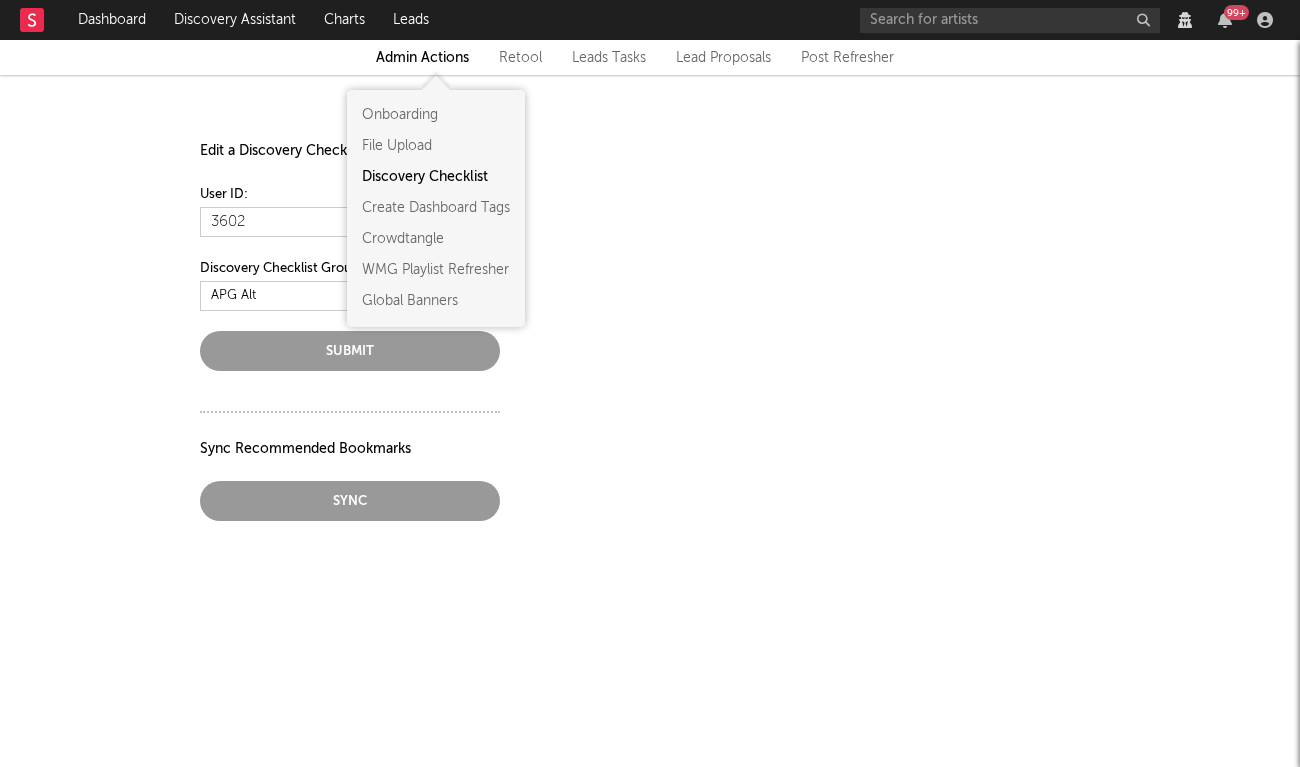 click on "Edit a Discovery Checklist Group User ID: 3602 Discovery Checklist Group: Submit Sync Recommended Bookmarks Sync" at bounding box center (650, 298) 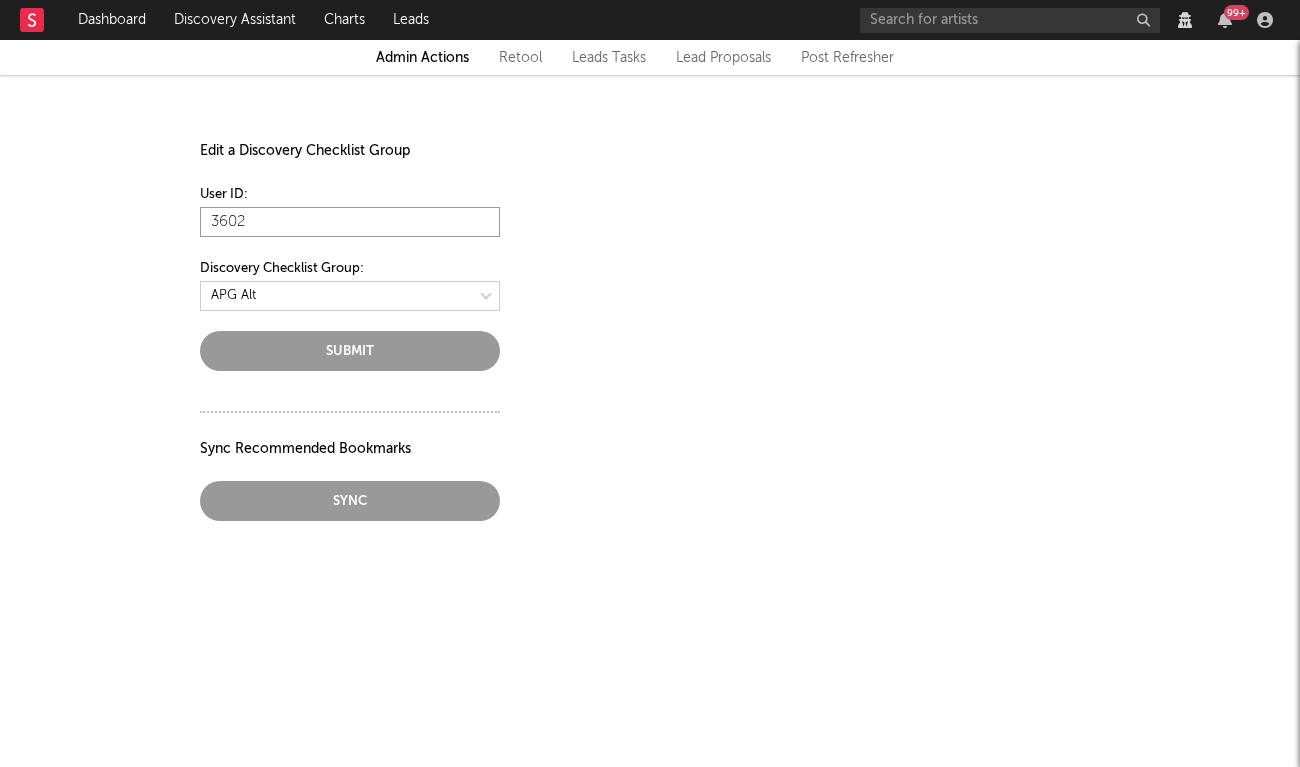 click on "3602" at bounding box center [350, 222] 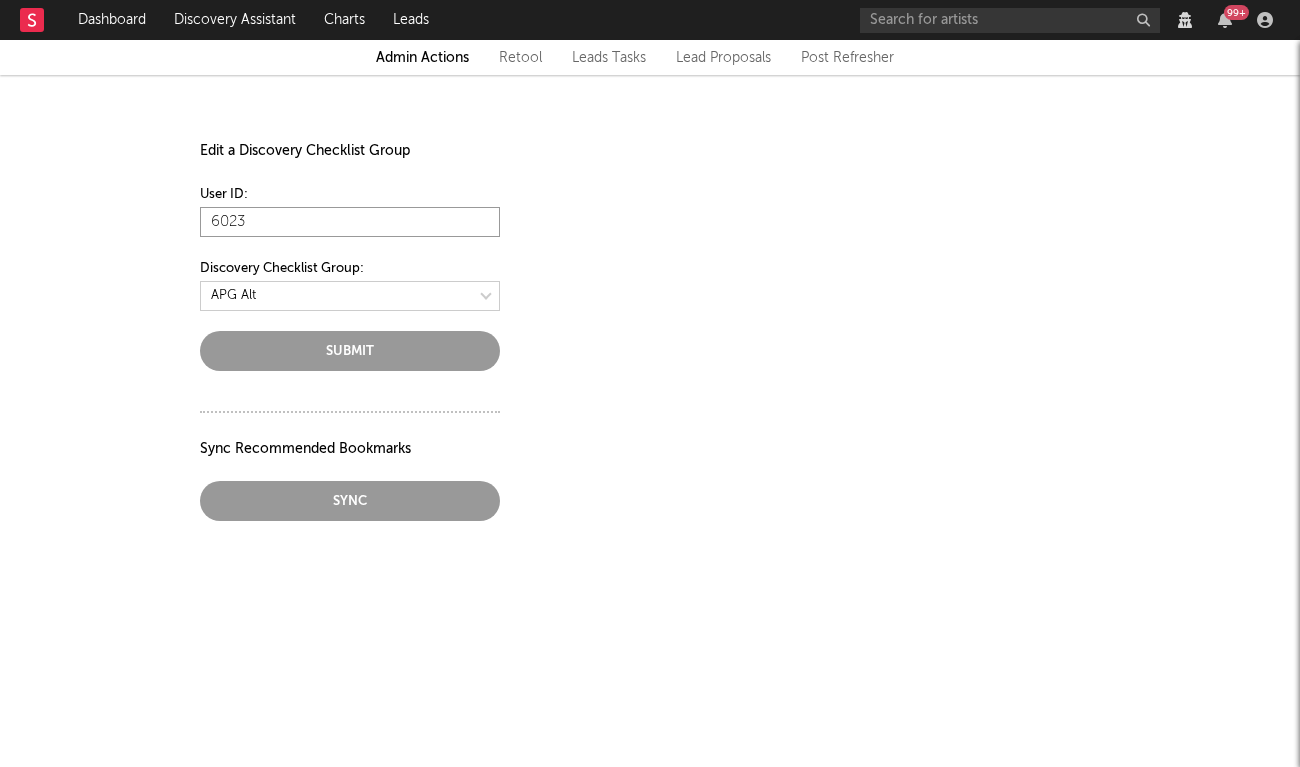 type on "6023" 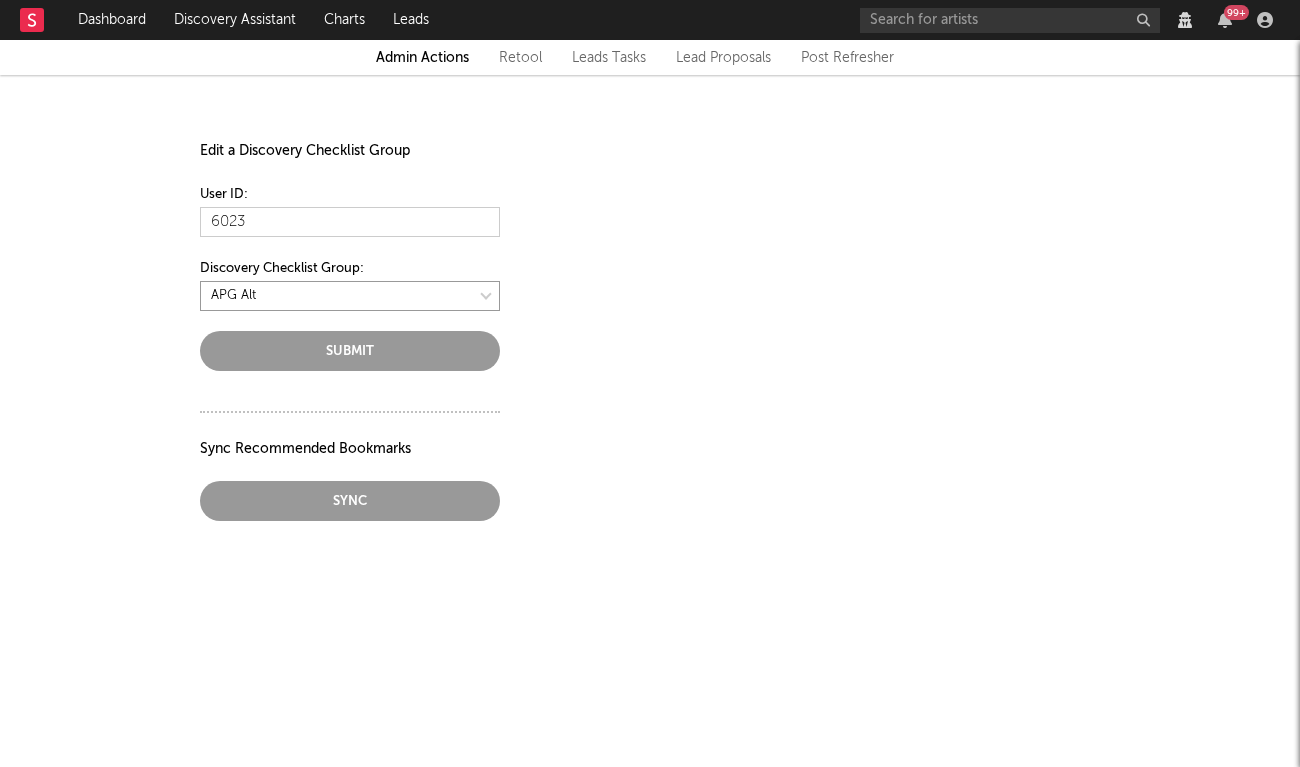 click at bounding box center [350, 296] 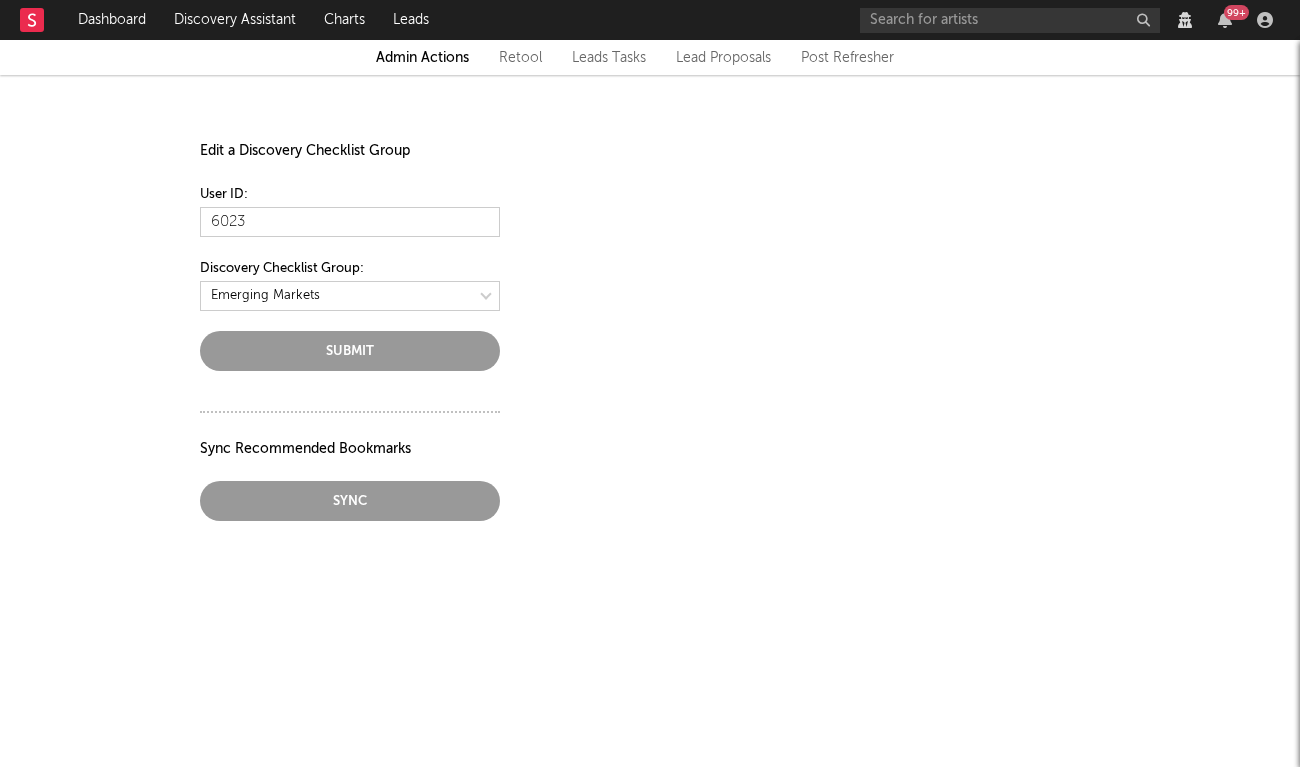 click on "Edit a Discovery Checklist Group User ID: 6023 Discovery Checklist Group: Submit Sync Recommended Bookmarks Sync" at bounding box center (650, 298) 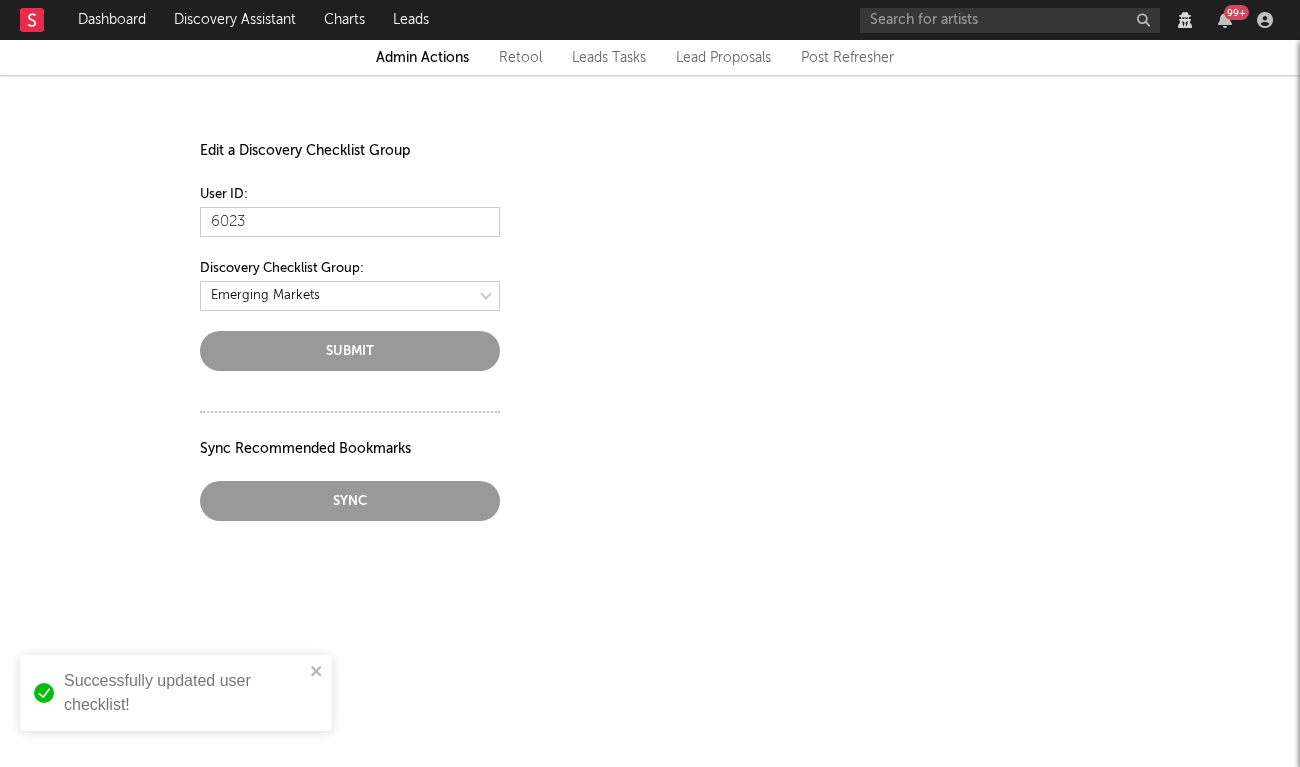 click on "User ID: 6023 Discovery Checklist Group: Submit" at bounding box center [650, 277] 